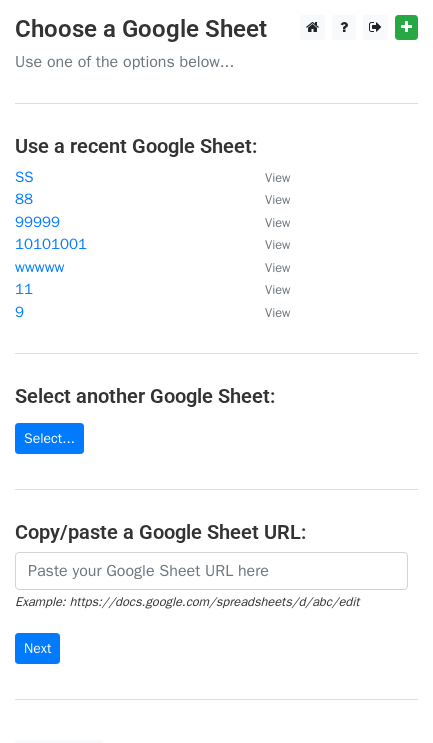 scroll, scrollTop: 0, scrollLeft: 0, axis: both 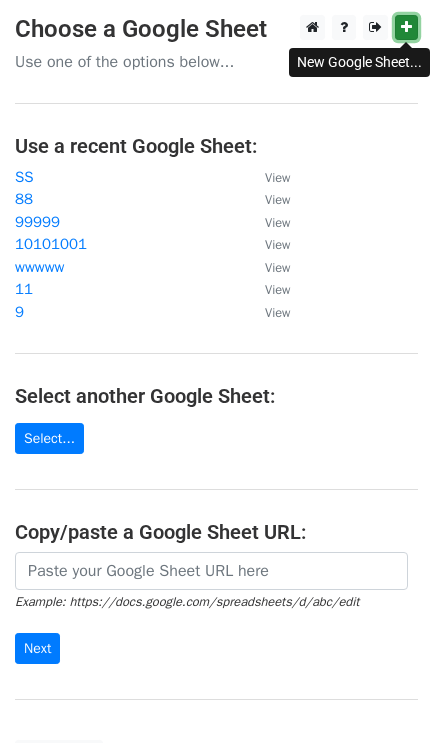 click at bounding box center (406, 27) 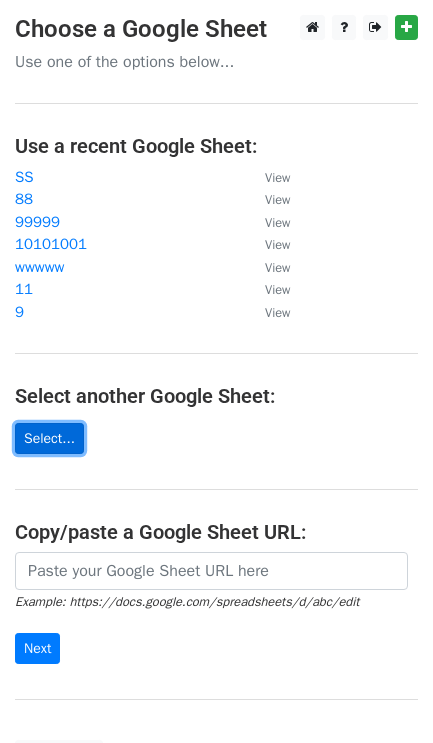 click on "Select..." at bounding box center (49, 438) 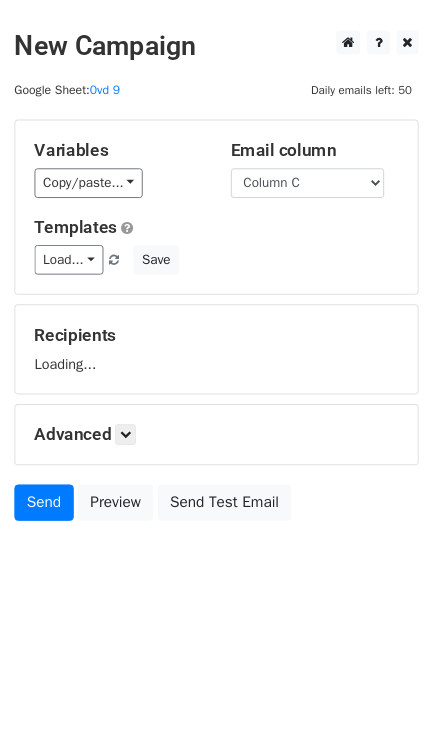 scroll, scrollTop: 0, scrollLeft: 0, axis: both 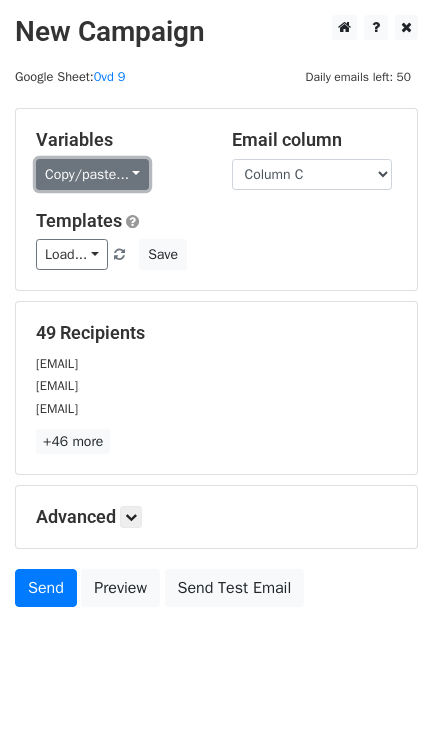 click on "Copy/paste..." at bounding box center [92, 174] 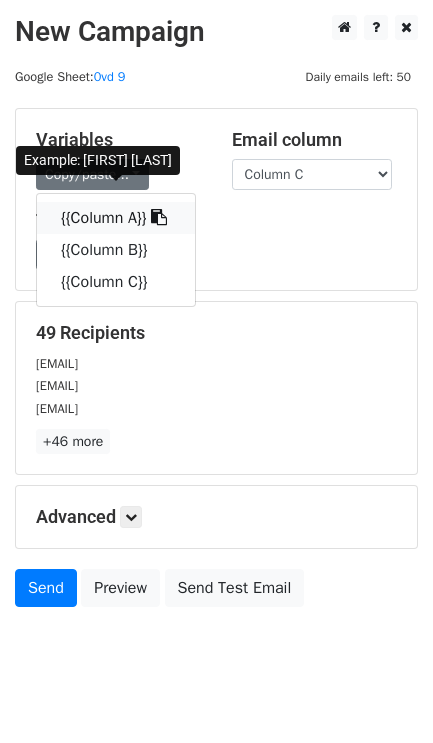 click at bounding box center [159, 217] 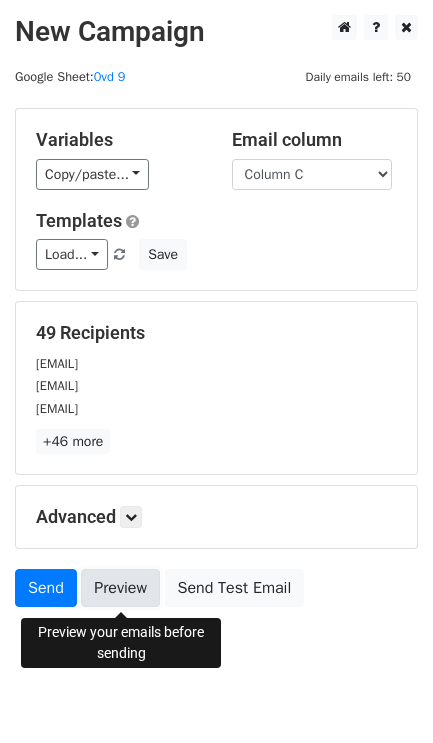click on "Preview" at bounding box center [120, 588] 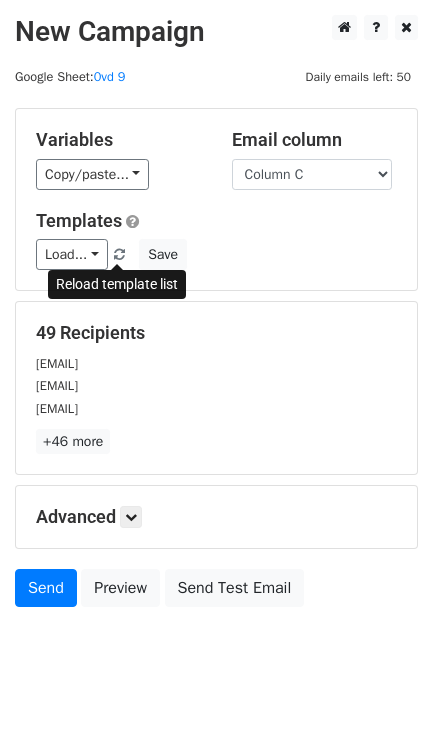 click at bounding box center (119, 255) 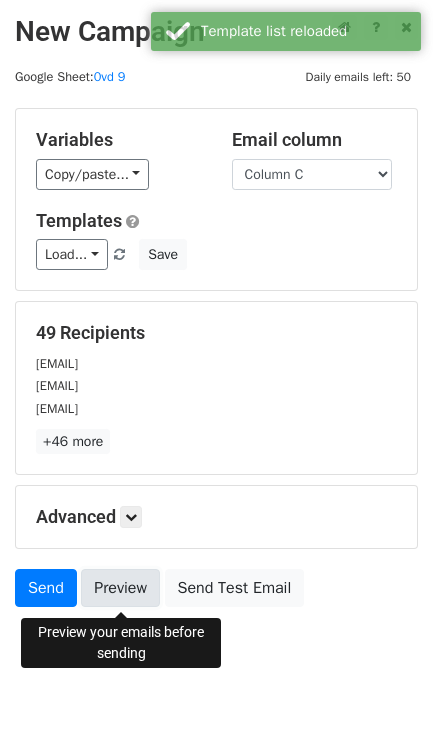 click on "Preview" at bounding box center (120, 588) 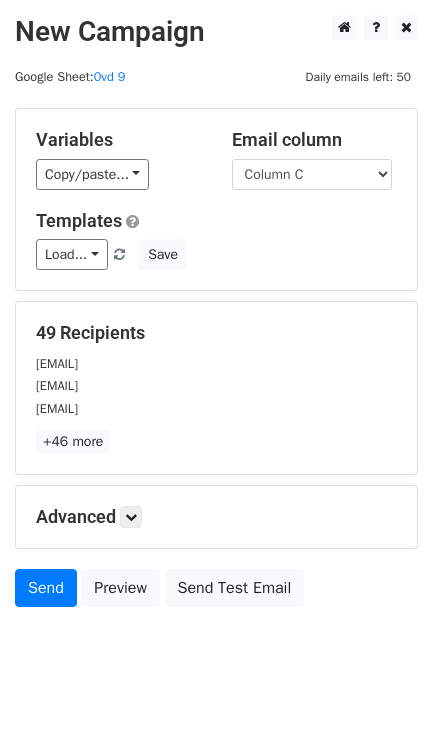 click on "49 Recipients
mzarkasih99@gmail.com
delitigan8@gmail.com
anjeliyuliarti4@gmail.com
+46 more
49 Recipients
×
mzarkasih99@gmail.com
delitigan8@gmail.com
anjeliyuliarti4@gmail.com
ulfadamayanti0312@gmail.com
ChaDinda22@gmail.com
sriintan894@gmail.com
agnaagna884@gmail.com
risasarisaputri@gmail.com
eka942564@gmail.com
rizkykrisdiansyahputra@gmail.com
yadi01844@gmail.com
mukti91wibowo@gmail.com
muhammadmuhtadinnor26@gmail.com
shitmenargit@gmail.com
indrajied24@yahoo.co.id
kikemenstentostiki@gmail.com
fajarrudin284@gmail.com
agunkerlinggo08@gmail.com
perdanafitri0609@gmail.com
wulansaritiur08@gmail.com
ibnoepower73@gmail.com
asih9297@gmail.com
banditgurun1@gmail.com
williamtampubolon0@gmail.com
asengaseng871@gmail.com
marinabintang@gmail.com
annisyarhanna@gmail.com
hoerulfauzi20@gmail.com" at bounding box center (216, 388) 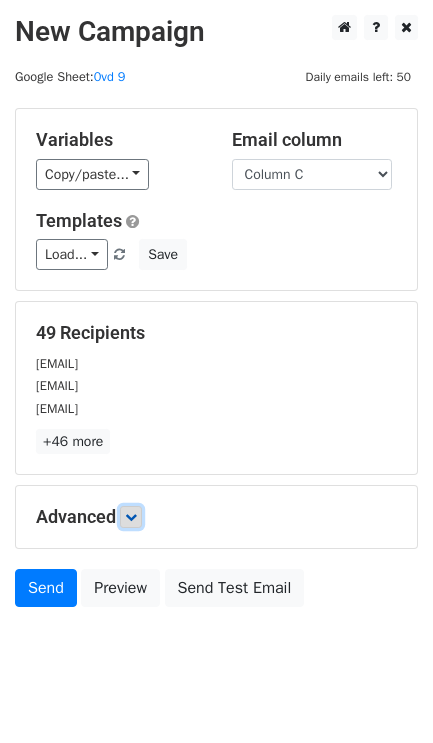 click at bounding box center (131, 517) 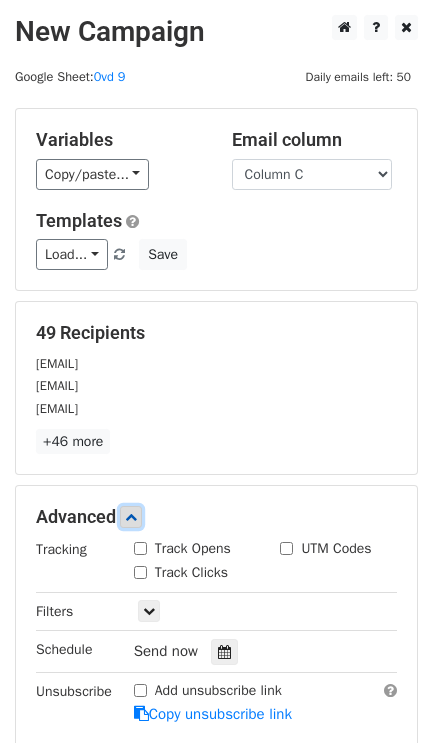 click at bounding box center [131, 517] 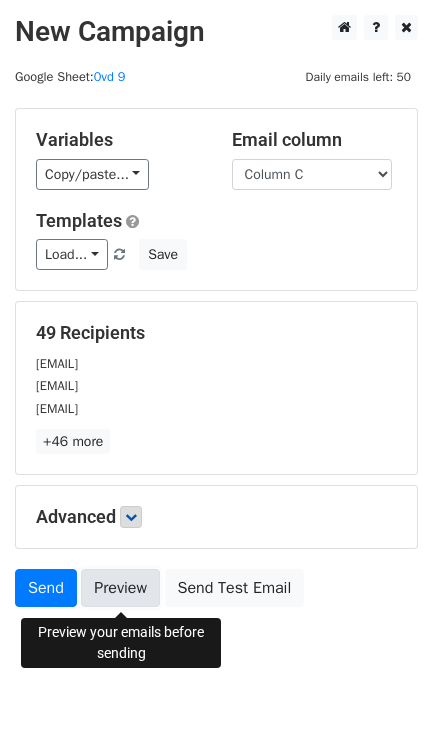 click on "Preview" at bounding box center (120, 588) 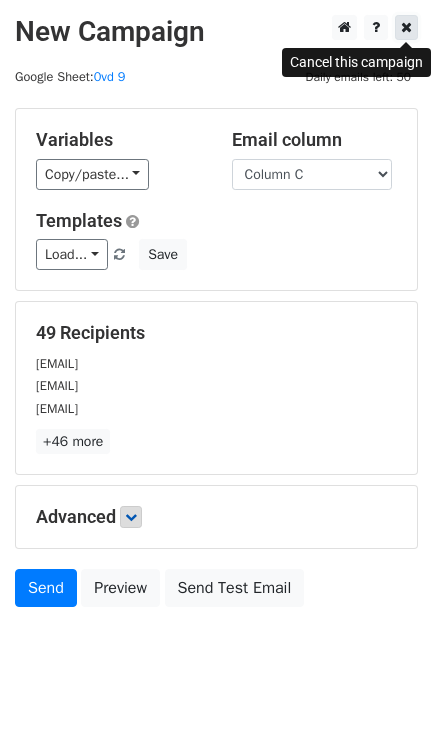 click at bounding box center [406, 27] 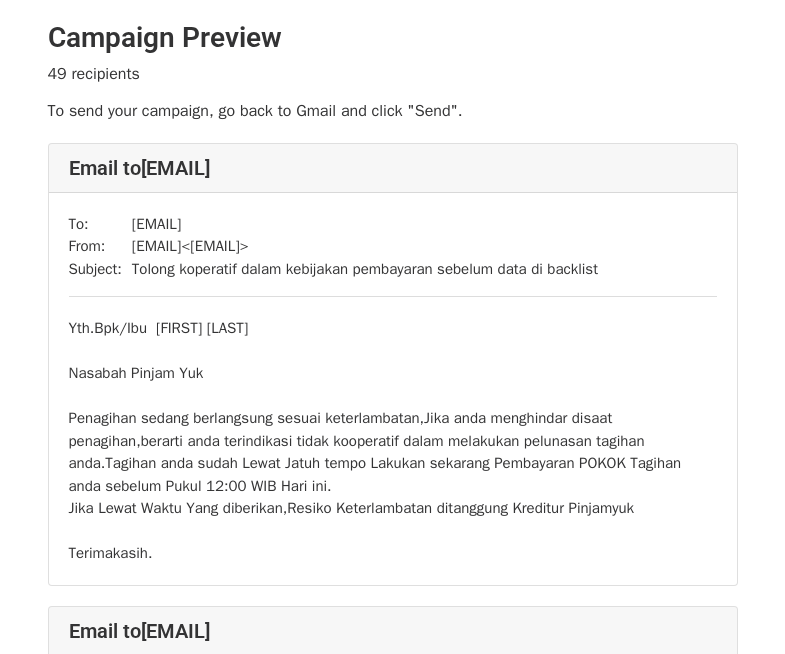 scroll, scrollTop: 0, scrollLeft: 0, axis: both 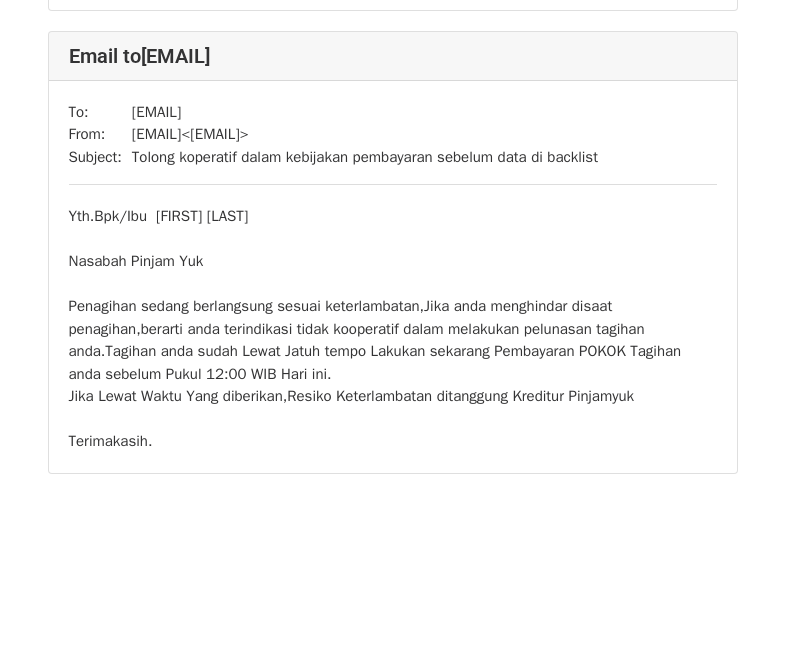 drag, startPoint x: 790, startPoint y: 23, endPoint x: 790, endPoint y: 633, distance: 610 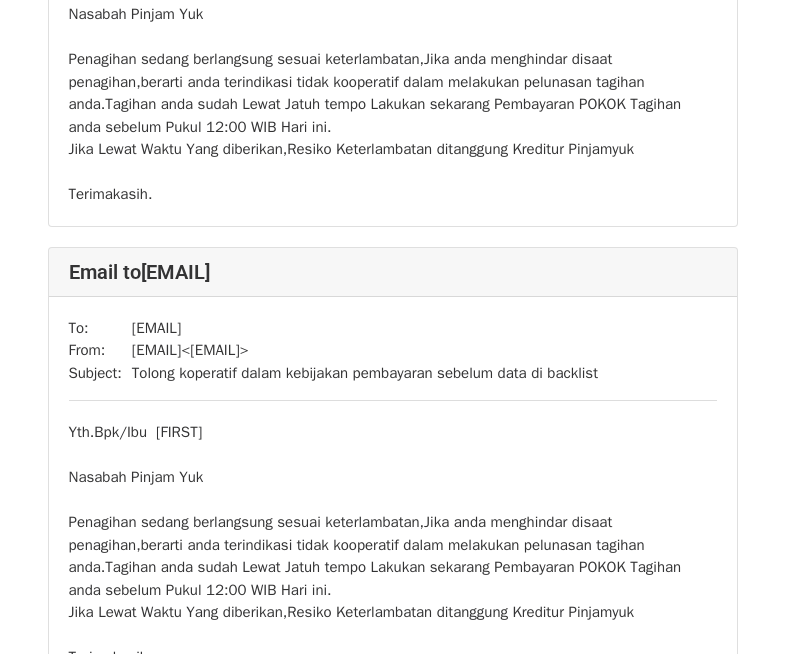 scroll, scrollTop: 14236, scrollLeft: 0, axis: vertical 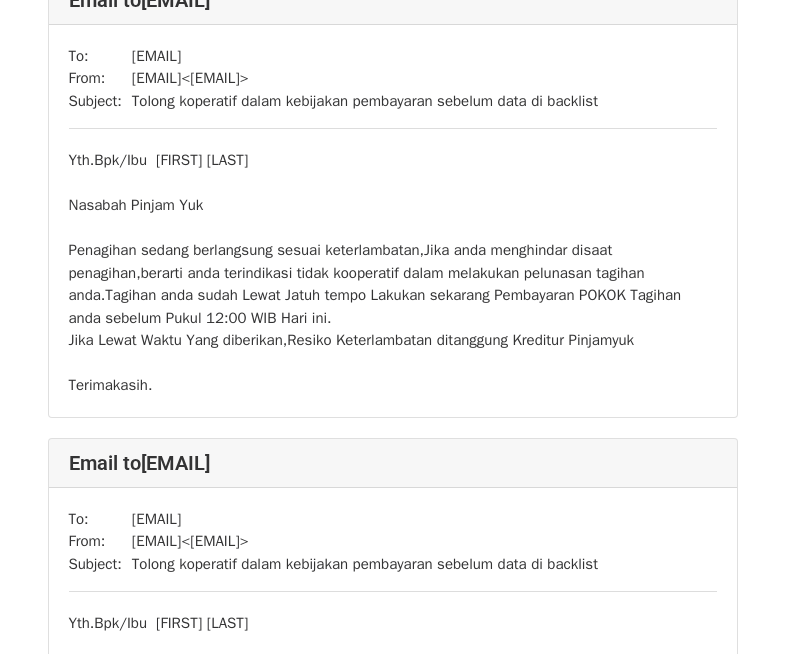 drag, startPoint x: 793, startPoint y: 22, endPoint x: 798, endPoint y: 522, distance: 500.025 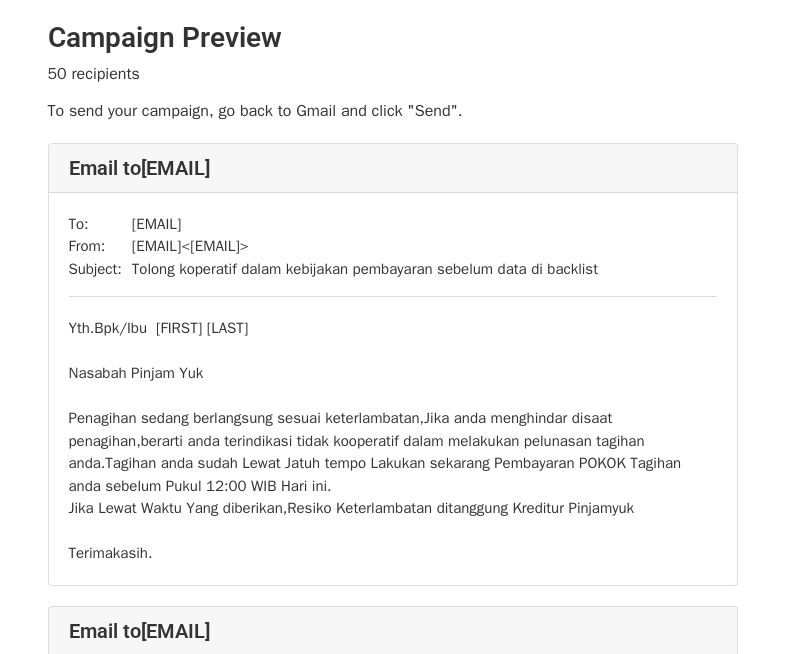 scroll, scrollTop: 0, scrollLeft: 0, axis: both 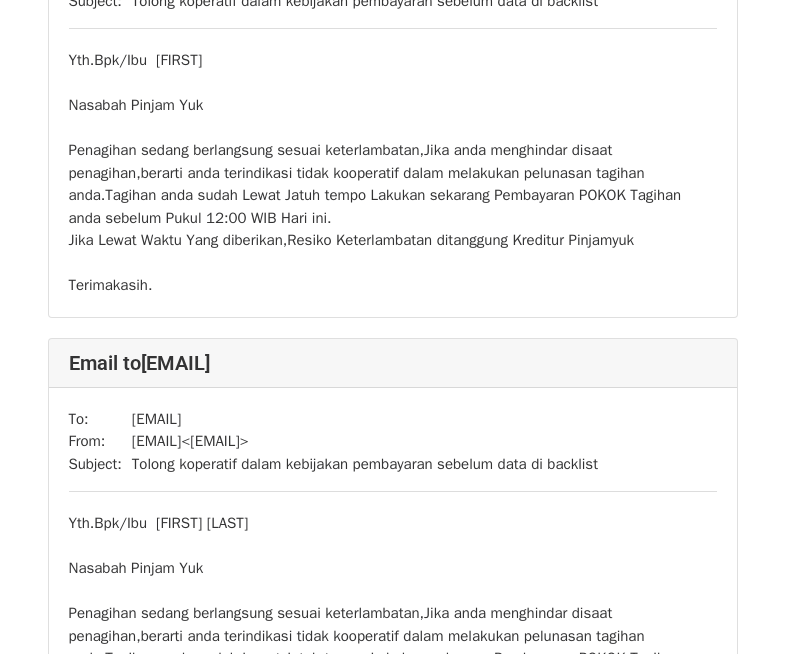 click on "Yth.Bpk/Ibu  PRIYONO Nasabah Pinjam Yuk  Penagihan sedang berlangsung sesuai keterlambatan,Jika anda menghindar disaat penagihan,berarti anda terindikasi tidak kooperatif dalam melakukan pelunasan tagihan anda.Tagihan anda sudah Lewat Jatuh tempo Lakukan sekarang Pembayaran POKOK Tagihan anda sebelum Pukul 12:00 WIB Hari ini. Jika Lewat Waktu Yang diberikan,Resiko Keterlambatan ditanggung Kreditur Pinjamyuk Terimakasih." at bounding box center [393, 173] 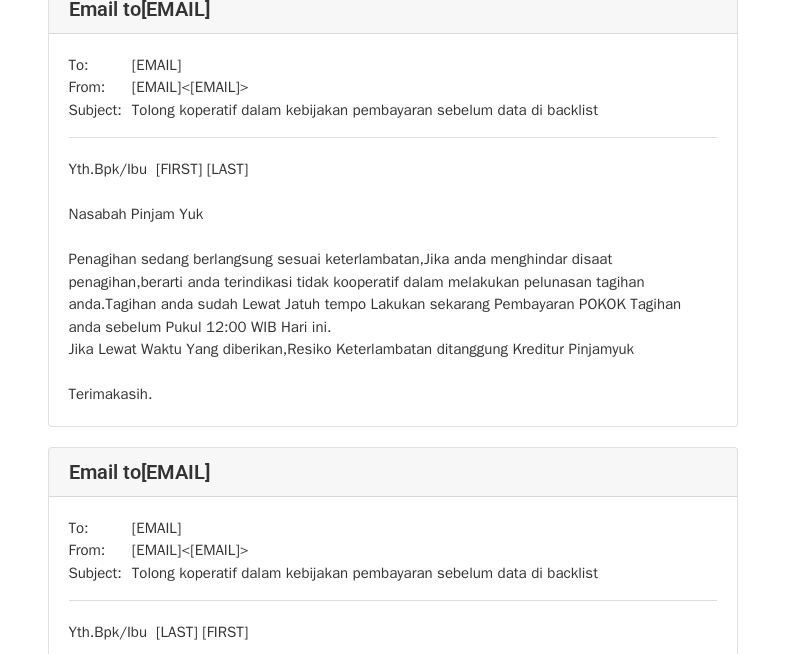 scroll, scrollTop: 3082, scrollLeft: 0, axis: vertical 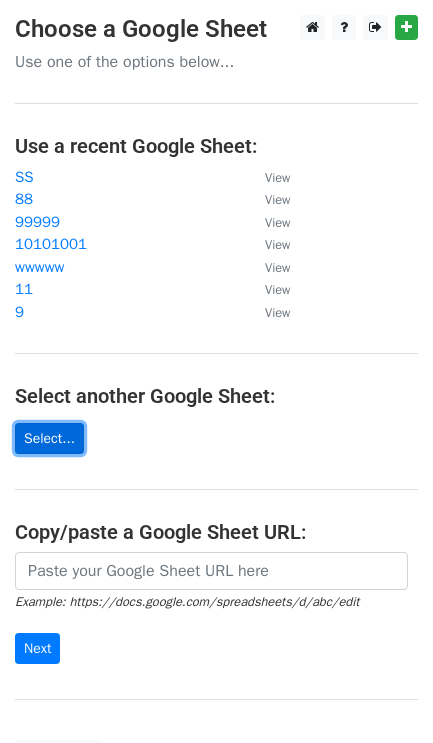 click on "Select..." at bounding box center [49, 438] 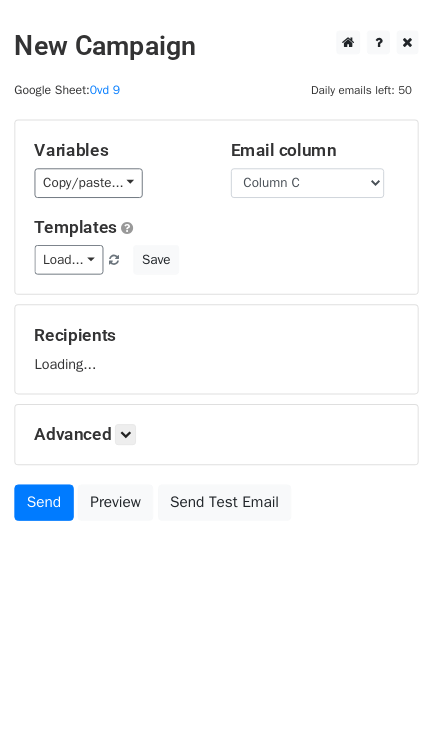 scroll, scrollTop: 0, scrollLeft: 0, axis: both 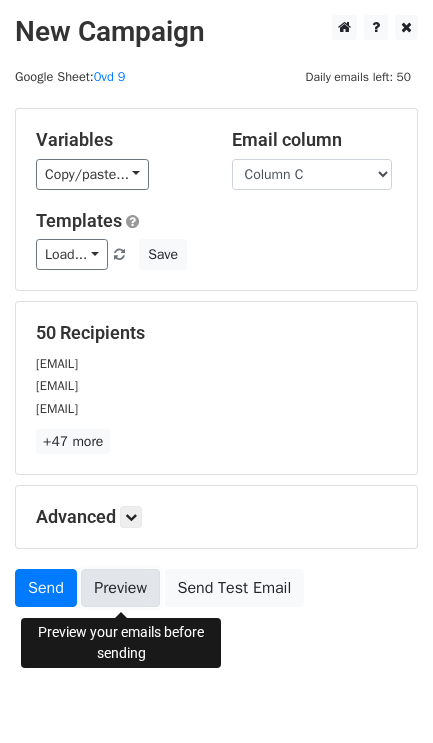 click on "Preview" at bounding box center [120, 588] 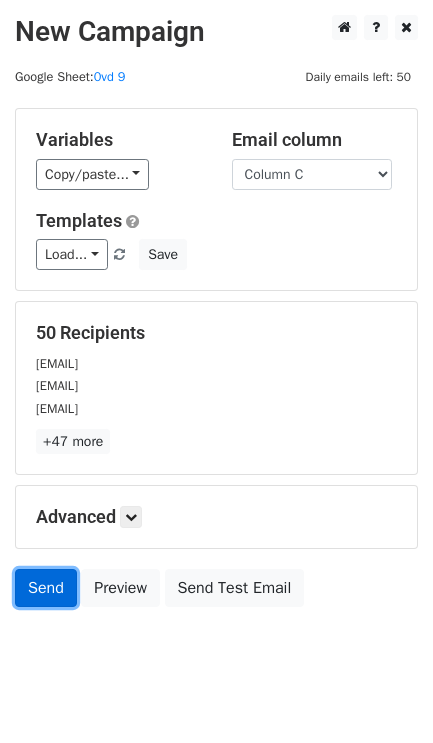 click on "Send" at bounding box center [46, 588] 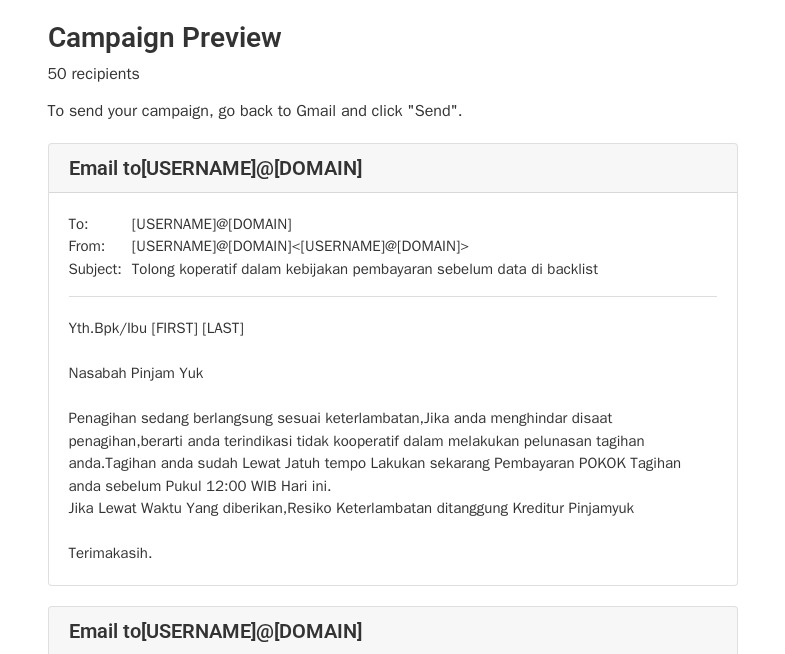scroll, scrollTop: 300, scrollLeft: 0, axis: vertical 